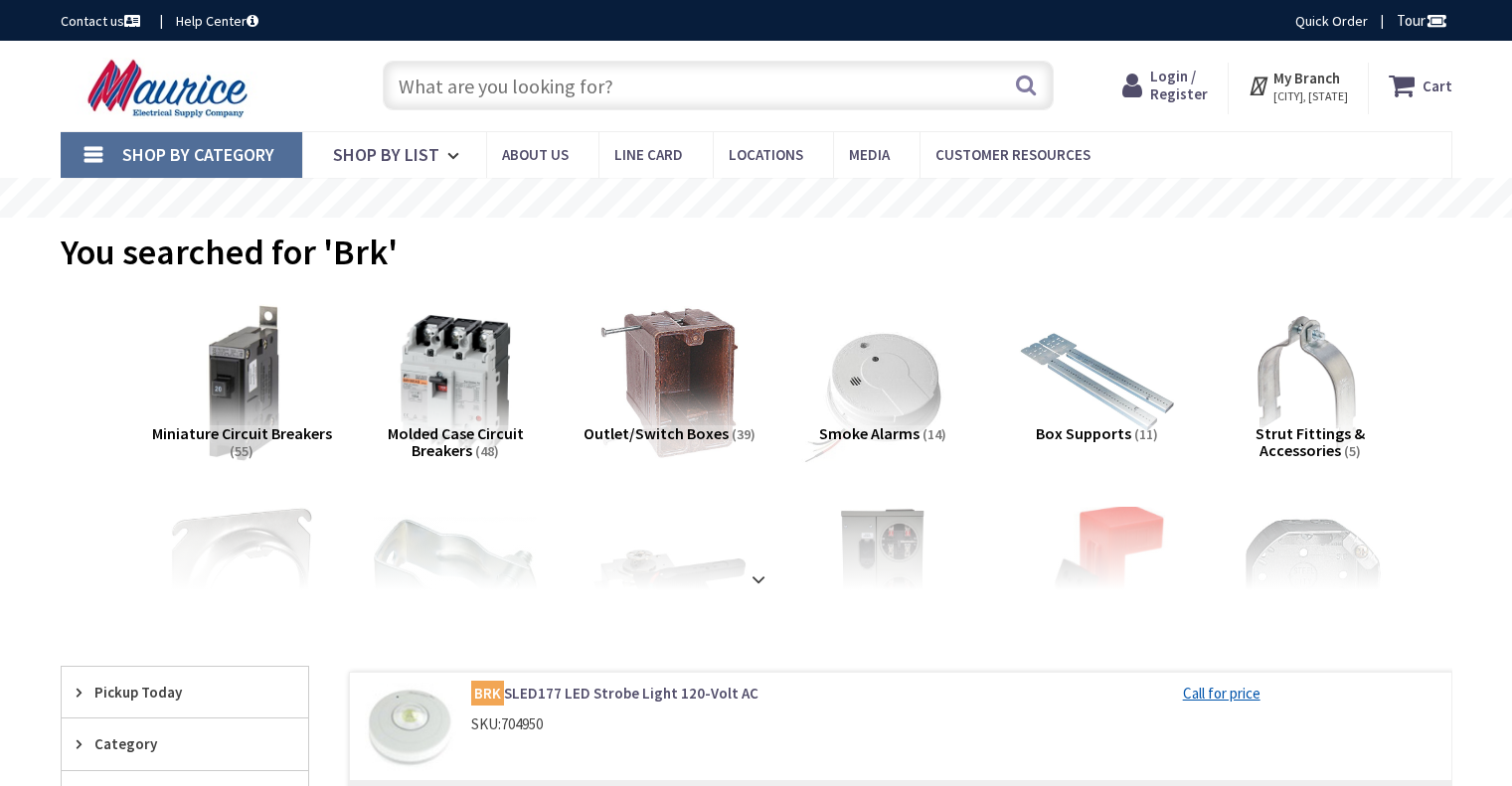 scroll, scrollTop: 0, scrollLeft: 0, axis: both 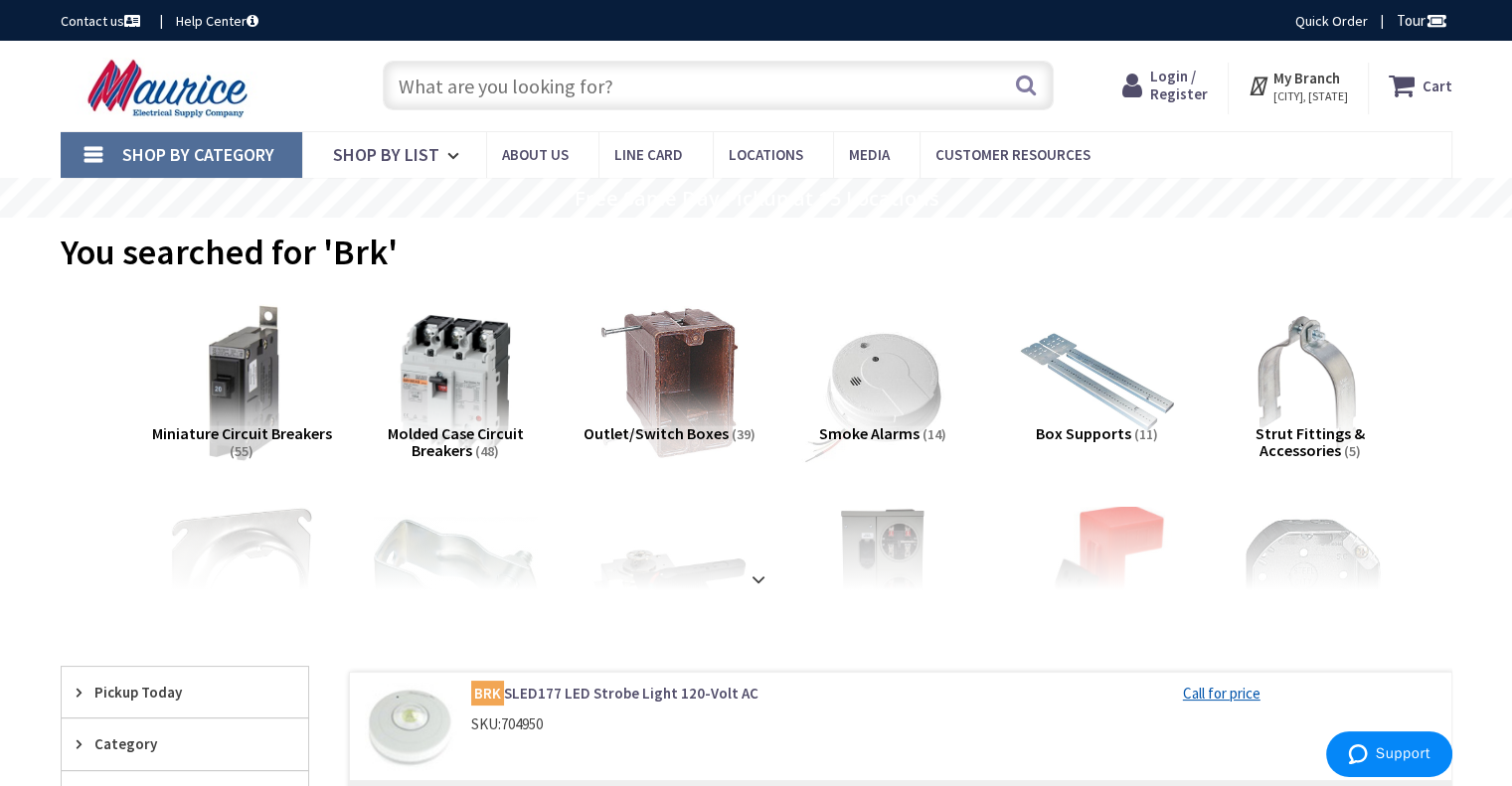 click at bounding box center [170, 88] 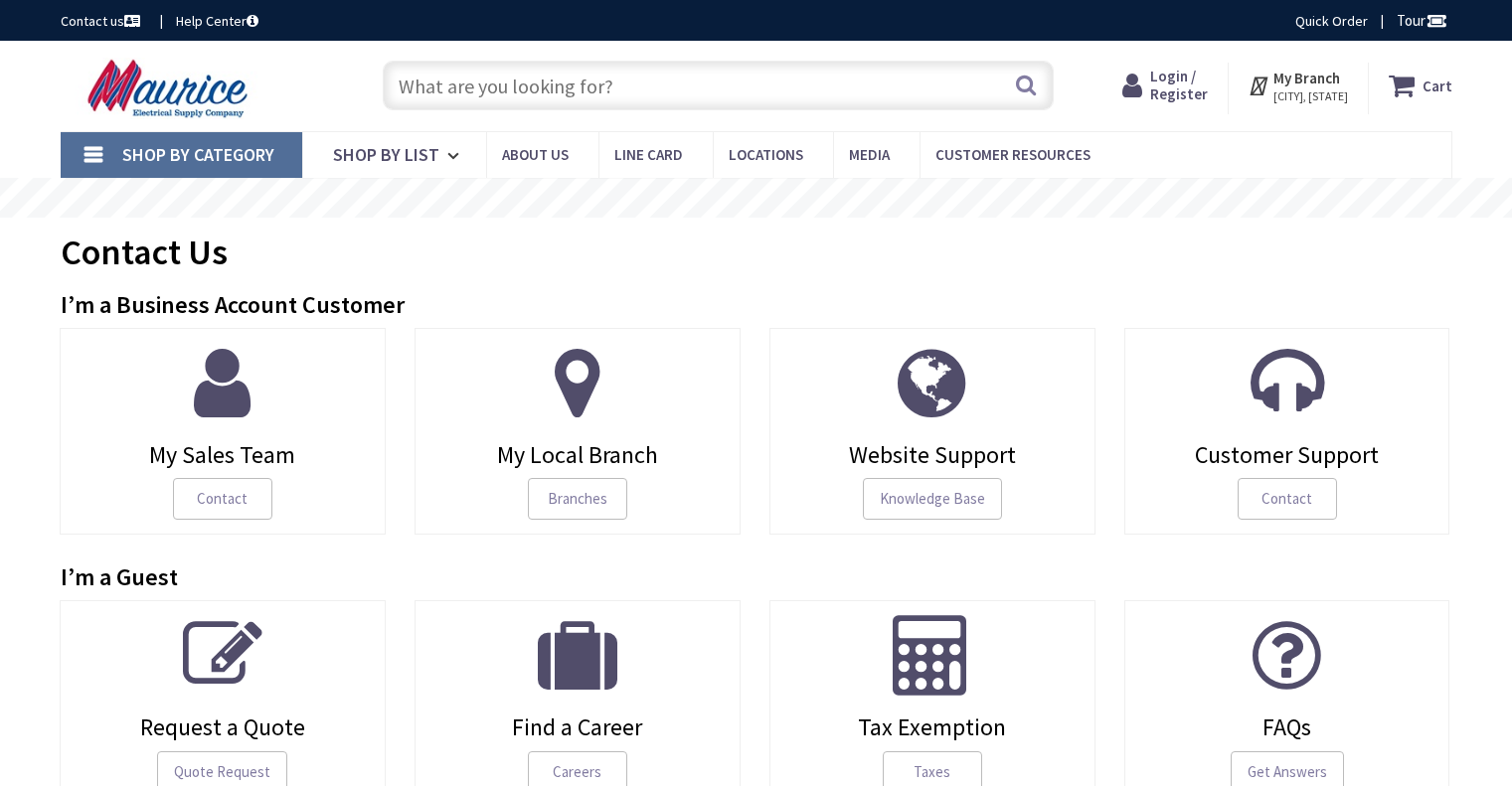 scroll, scrollTop: 0, scrollLeft: 0, axis: both 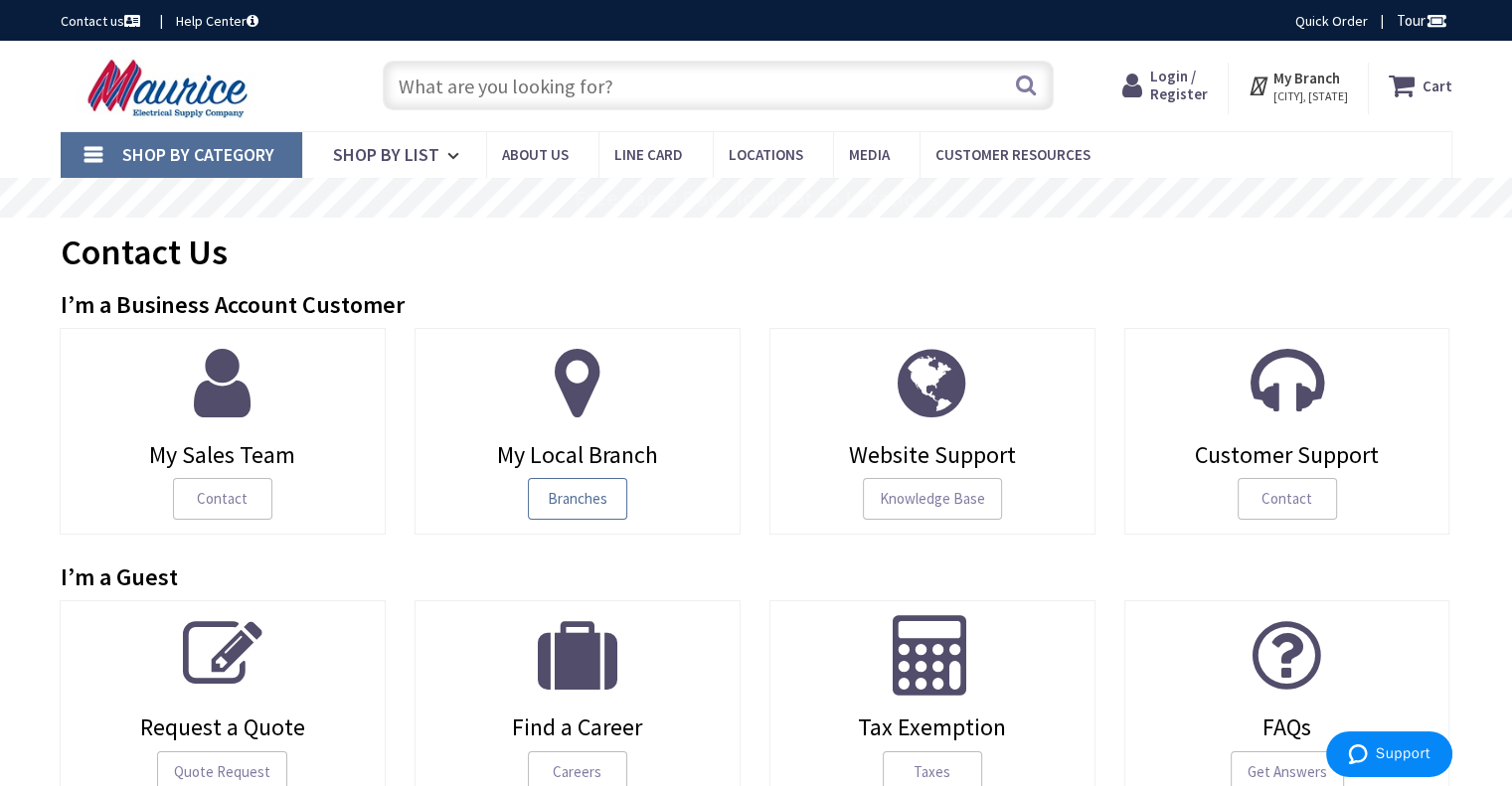 click on "Branches" at bounding box center [578, 499] 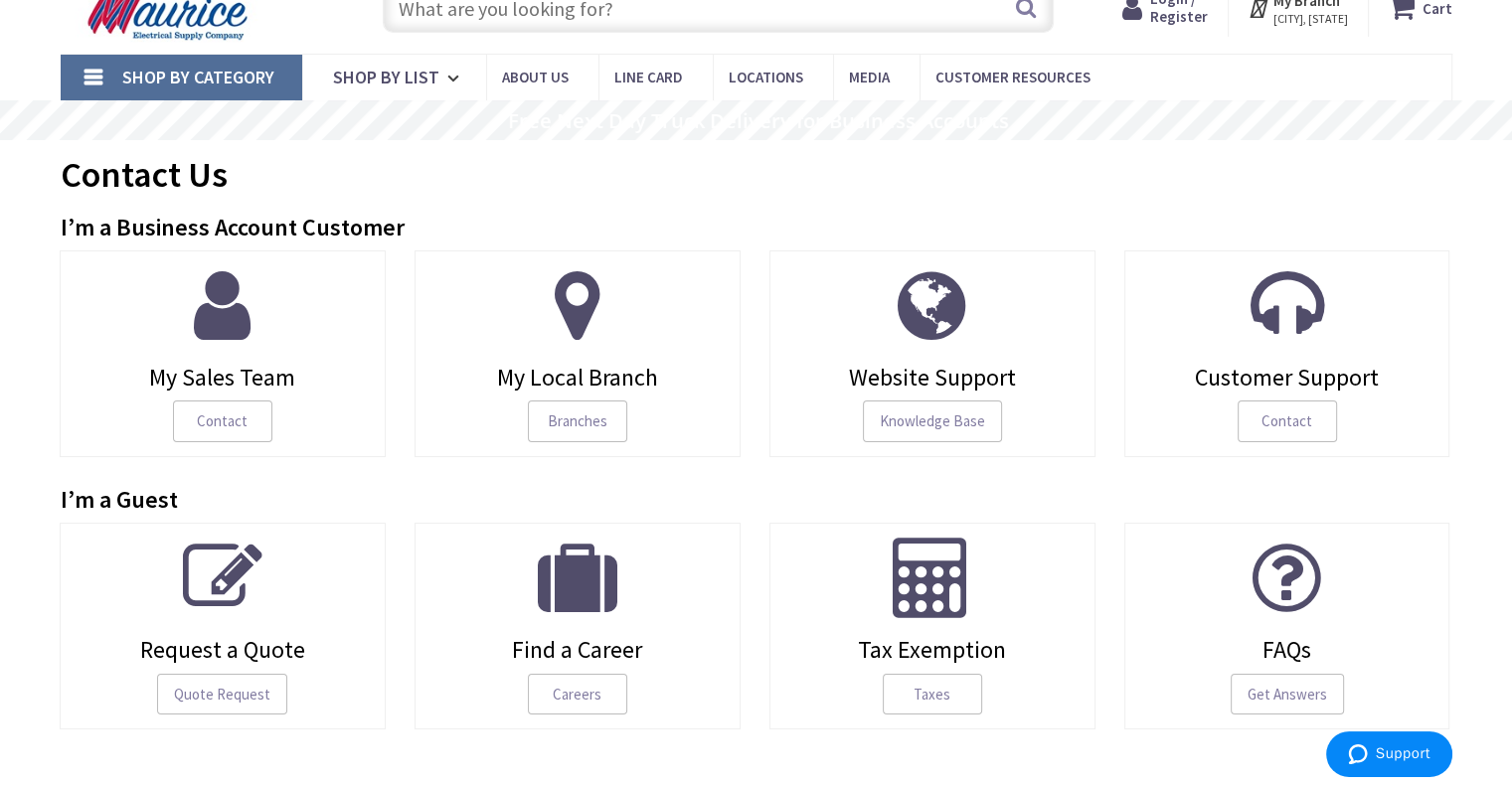 scroll, scrollTop: 199, scrollLeft: 0, axis: vertical 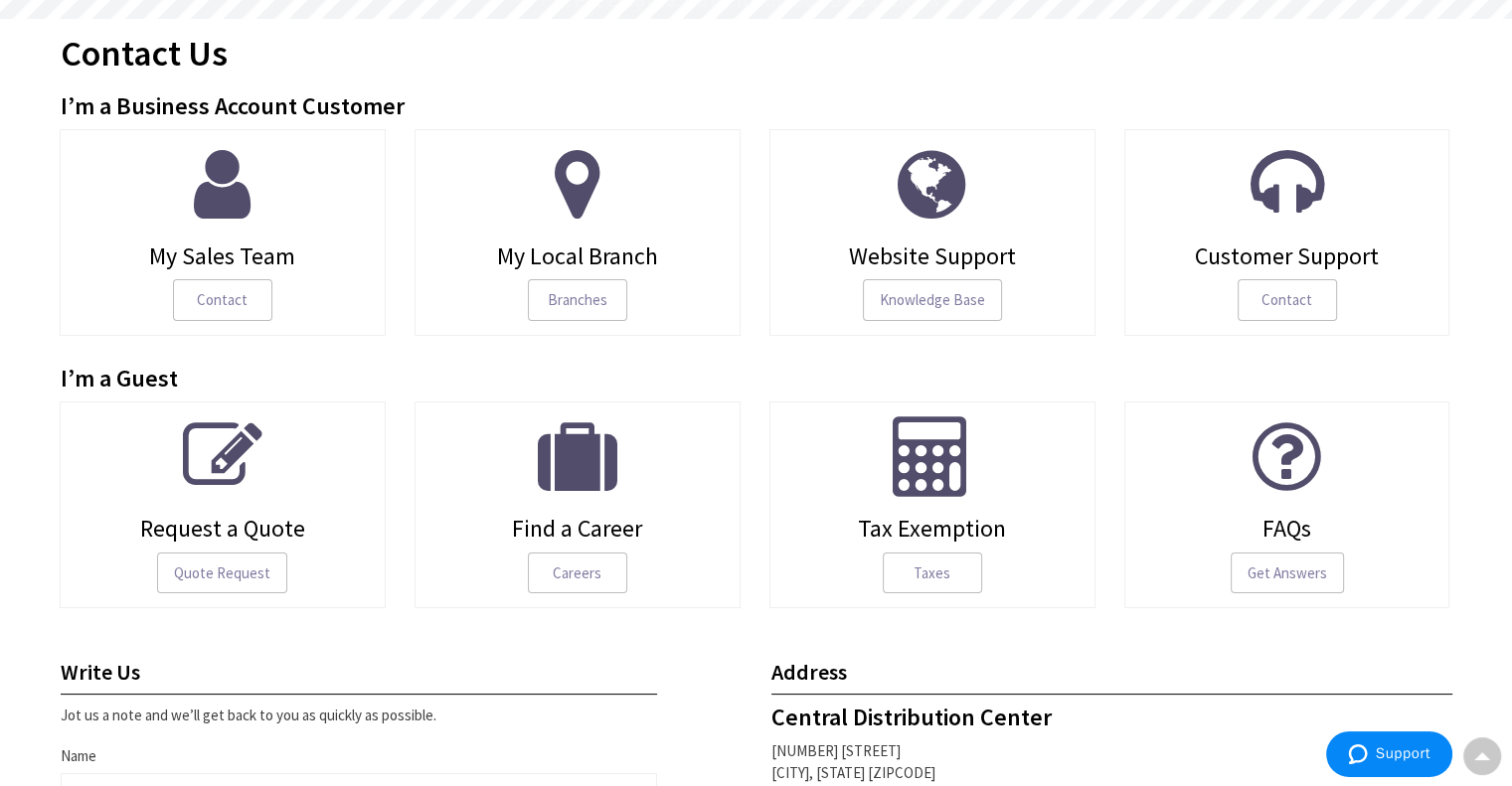 click at bounding box center [578, 184] 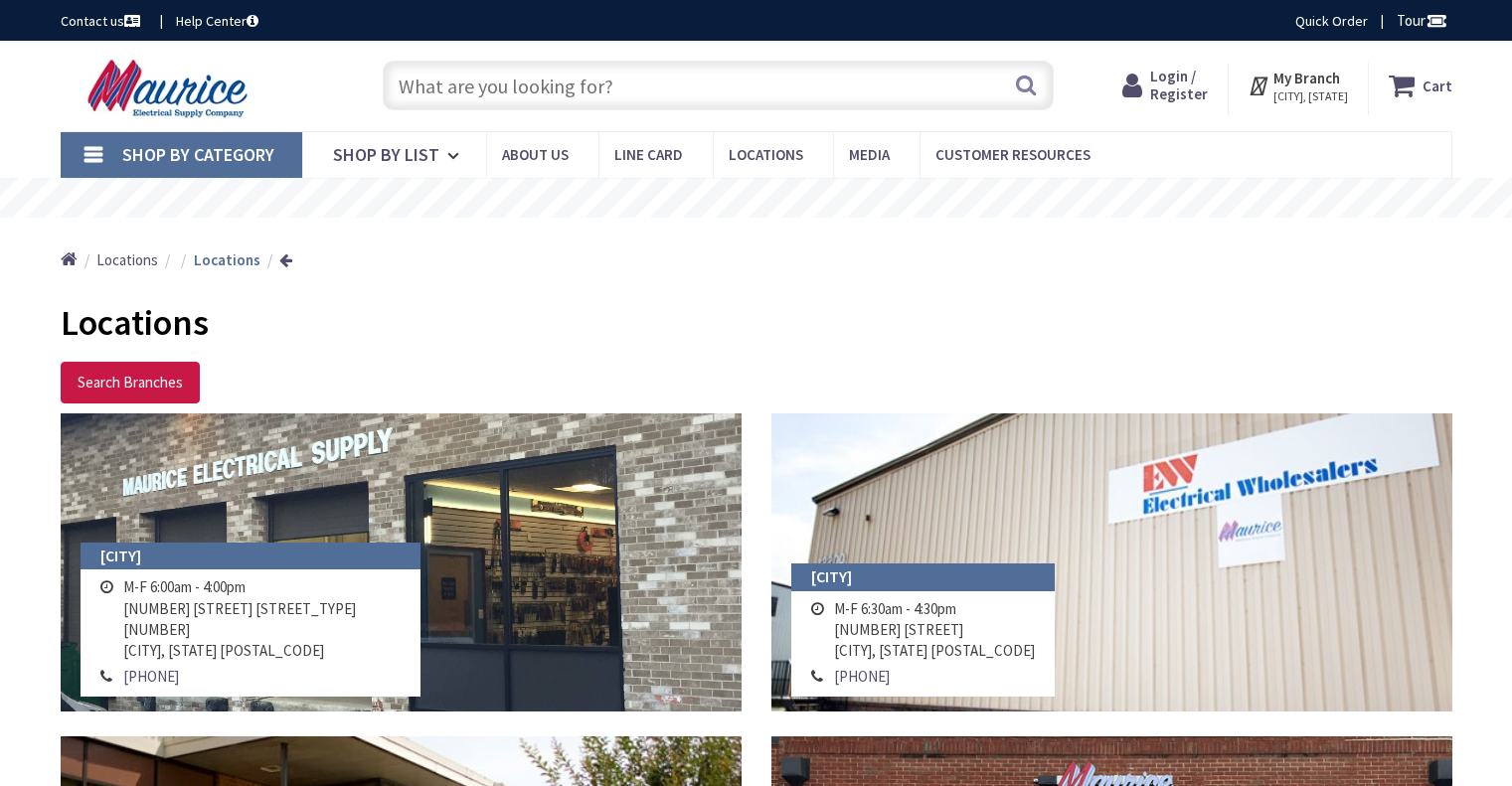 scroll, scrollTop: 0, scrollLeft: 0, axis: both 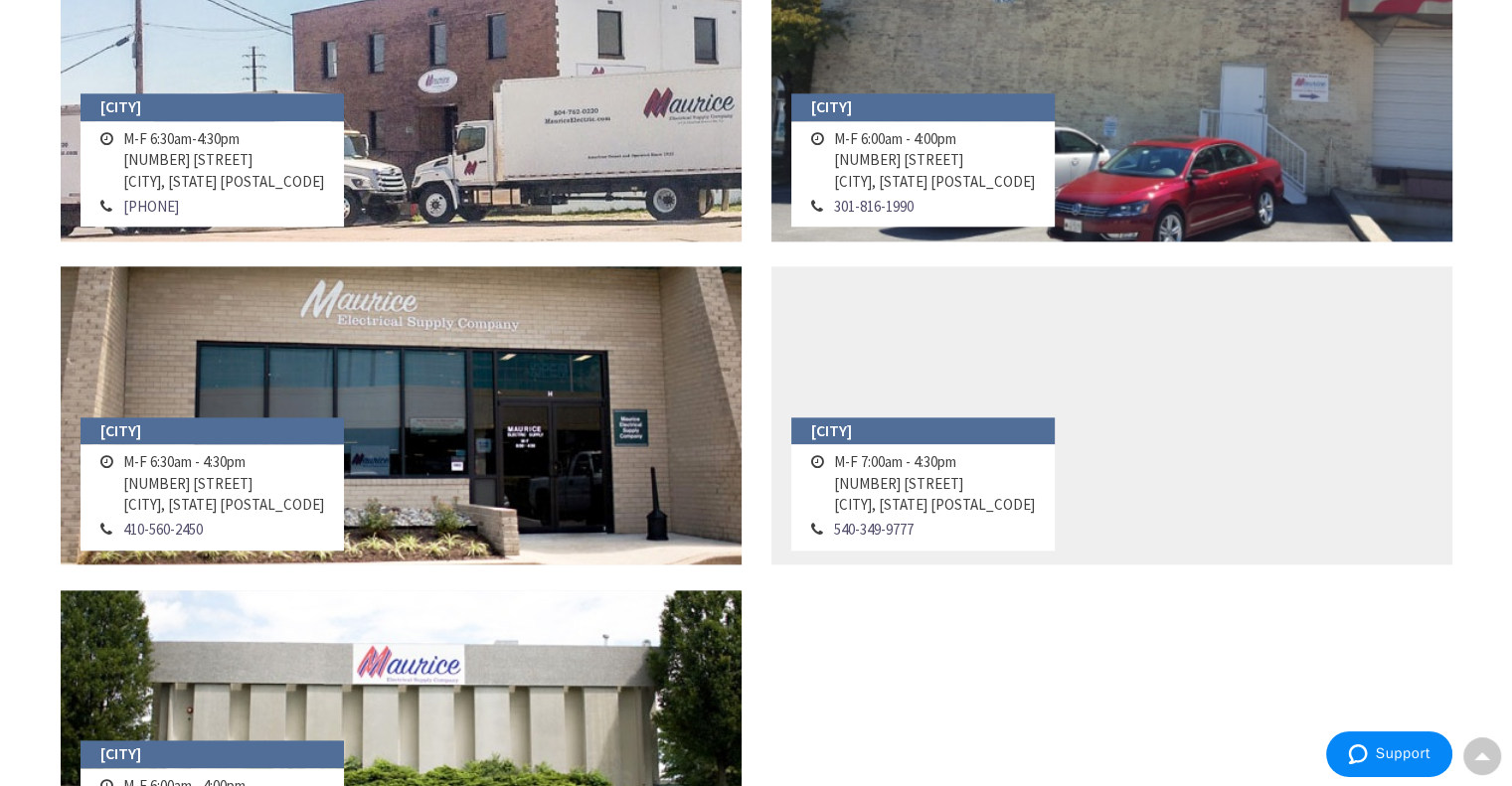drag, startPoint x: 209, startPoint y: 467, endPoint x: 215, endPoint y: 458, distance: 10.816654 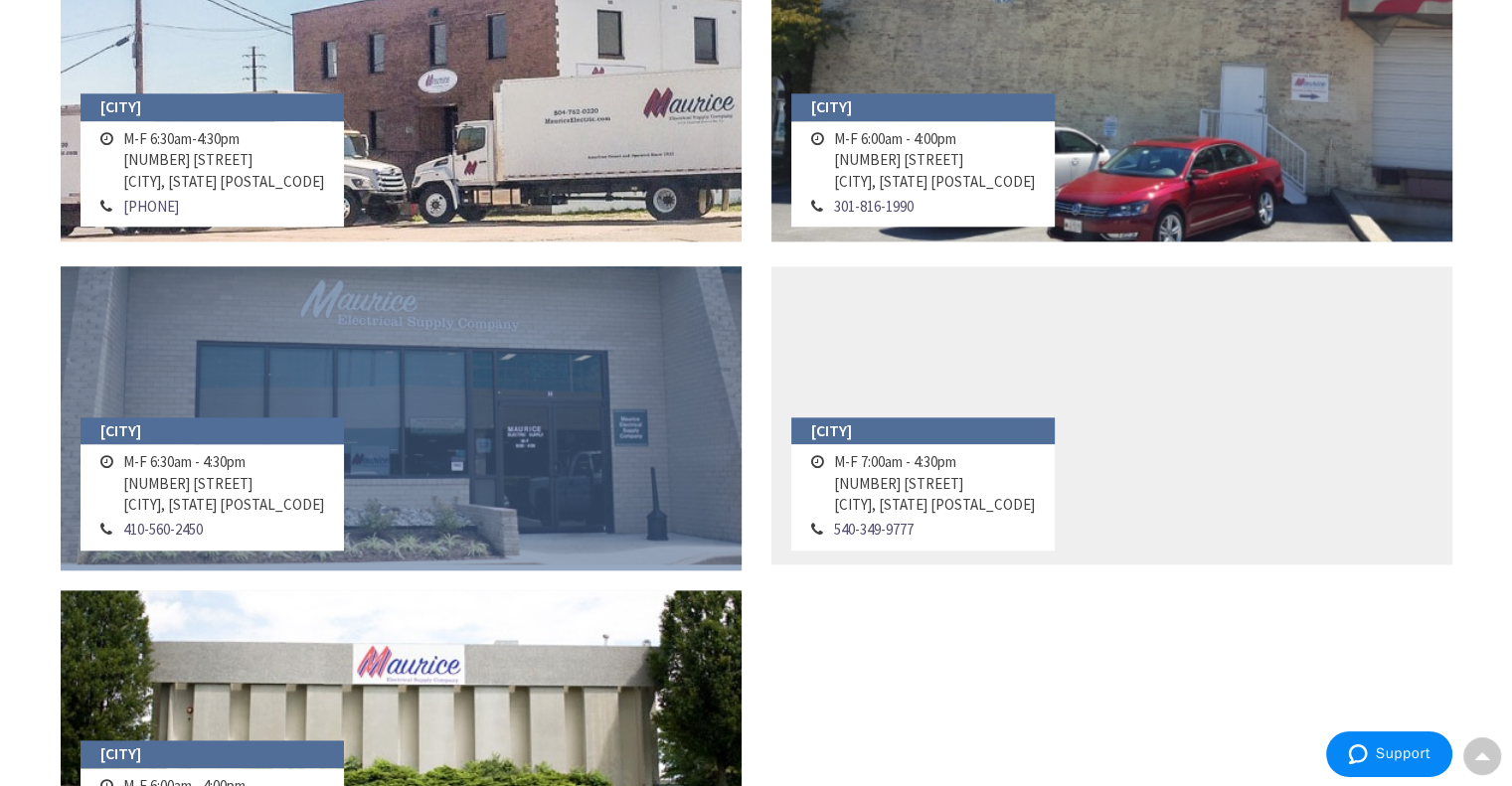 click at bounding box center (401, 415) 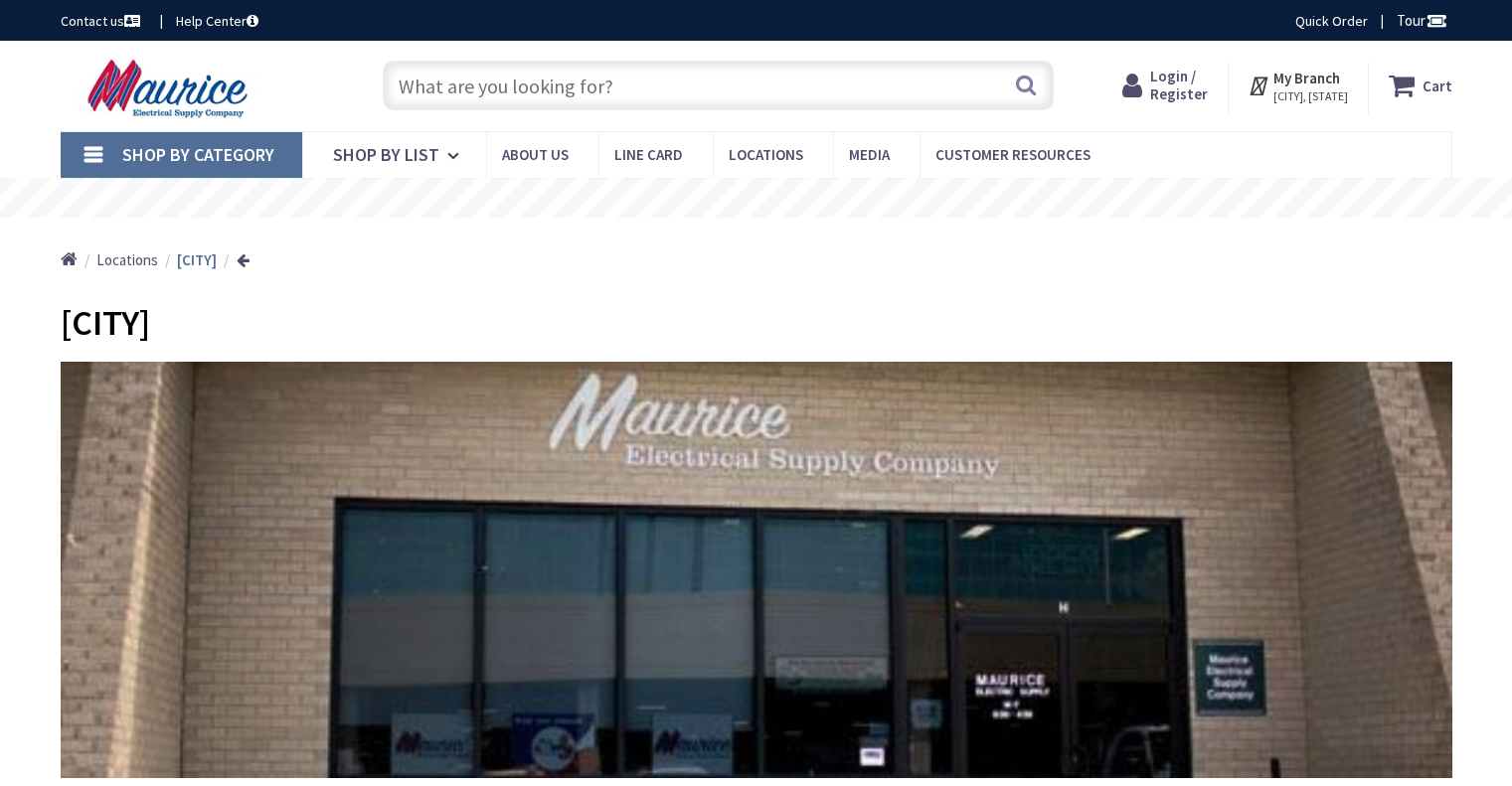 scroll, scrollTop: 298, scrollLeft: 0, axis: vertical 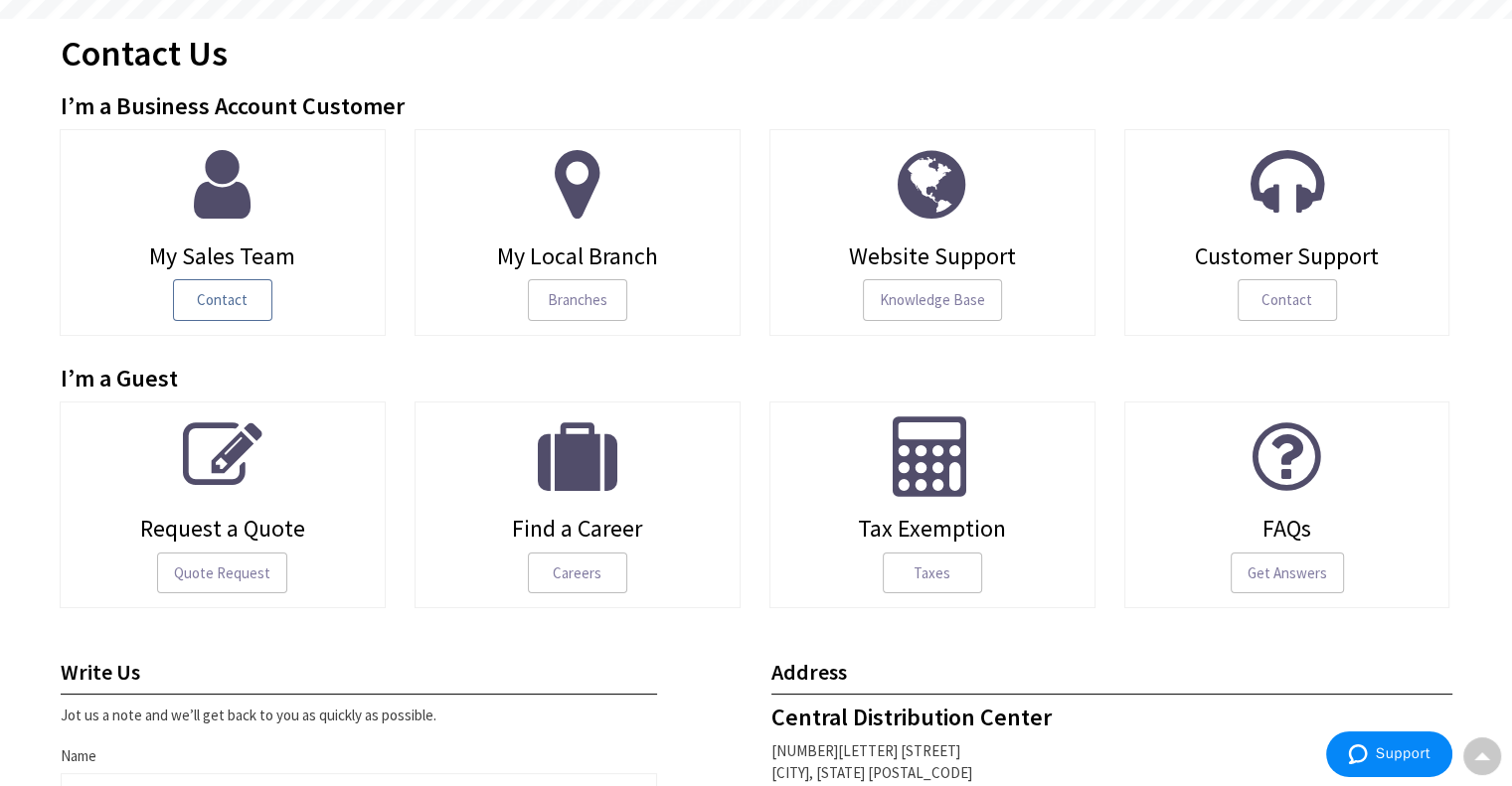 click on "Contact" at bounding box center [223, 300] 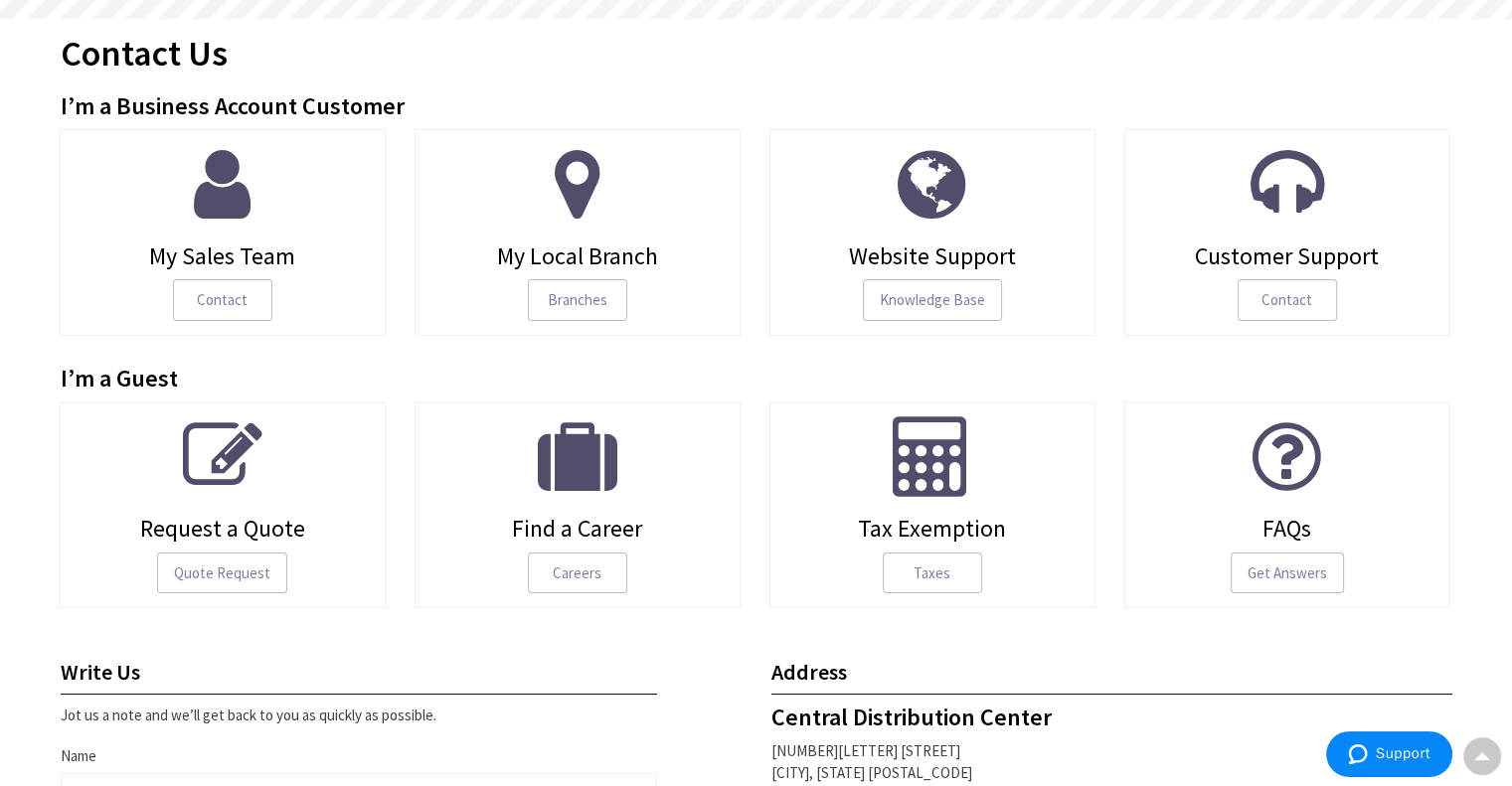 click at bounding box center (222, 184) 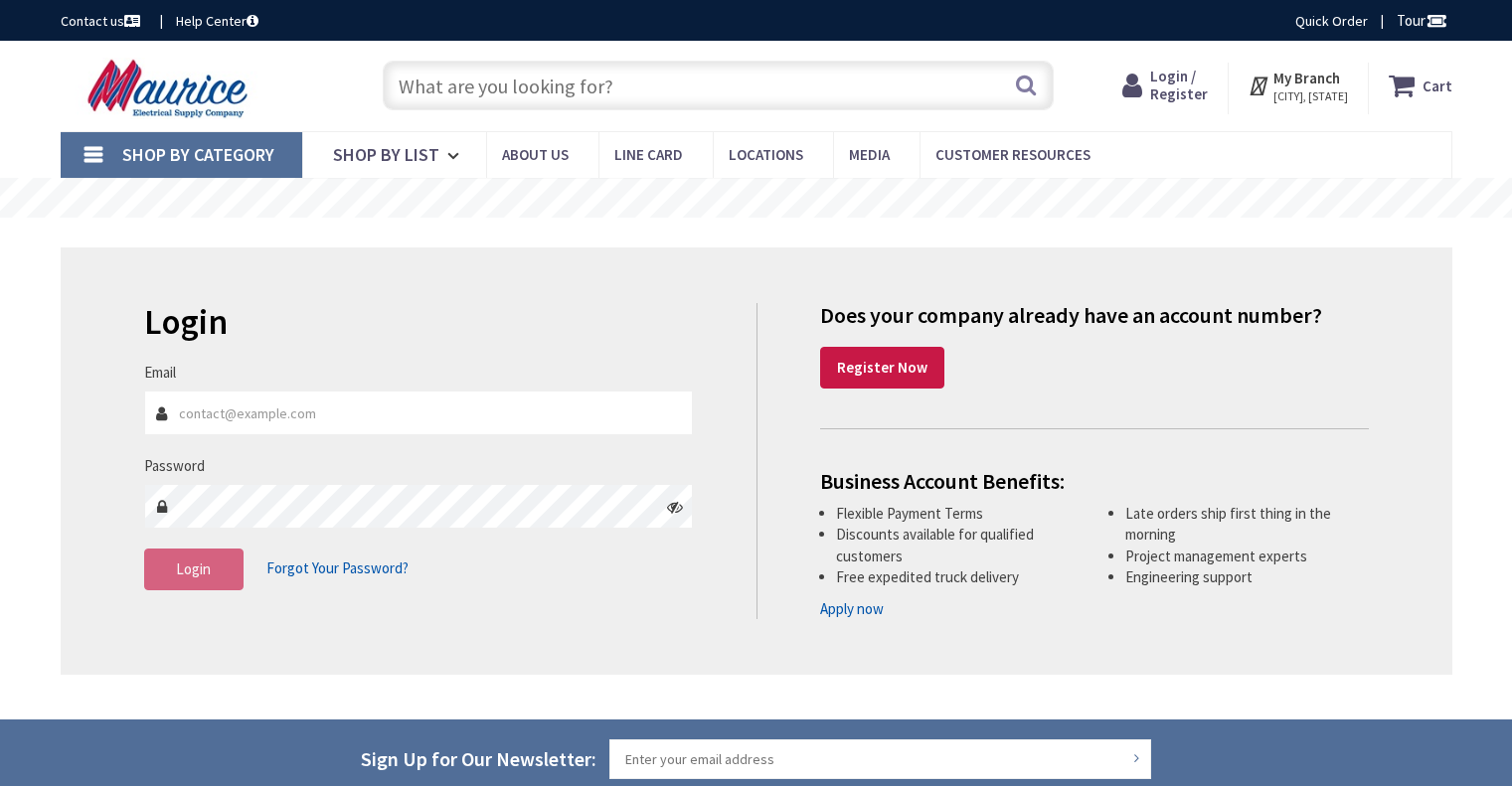 scroll, scrollTop: 0, scrollLeft: 0, axis: both 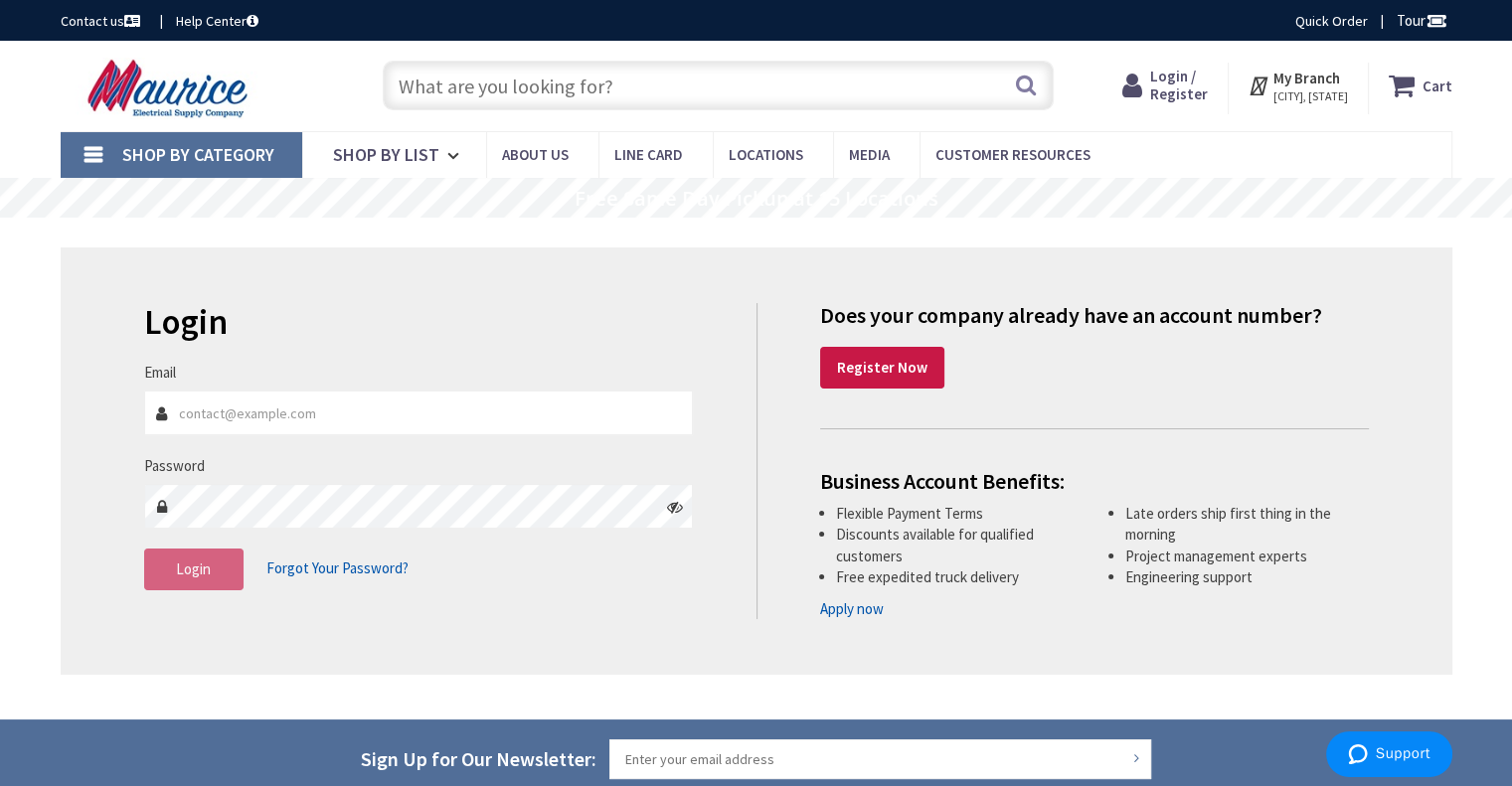 drag, startPoint x: 441, startPoint y: 90, endPoint x: 446, endPoint y: 81, distance: 10.29563 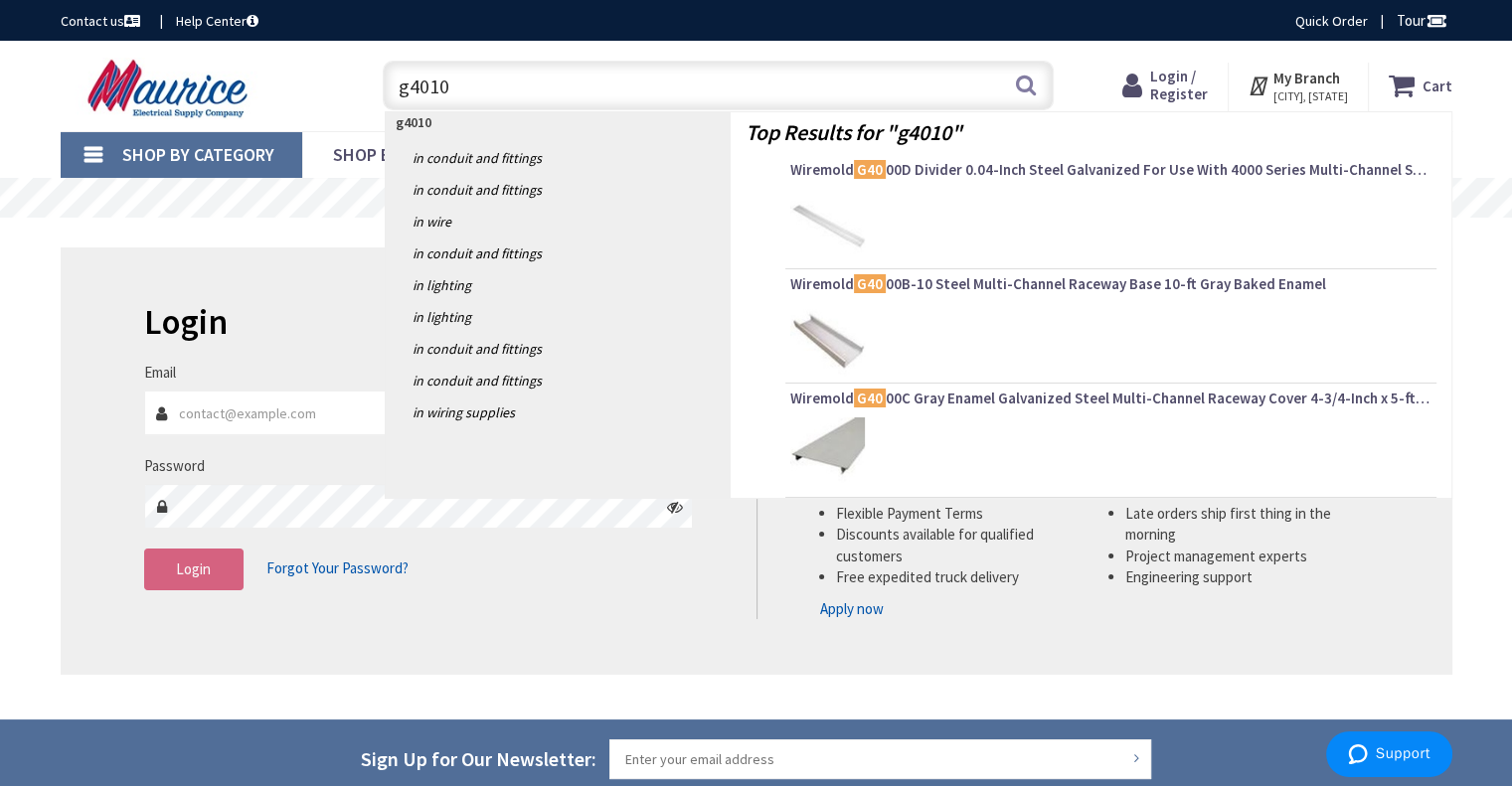 type on "g40108" 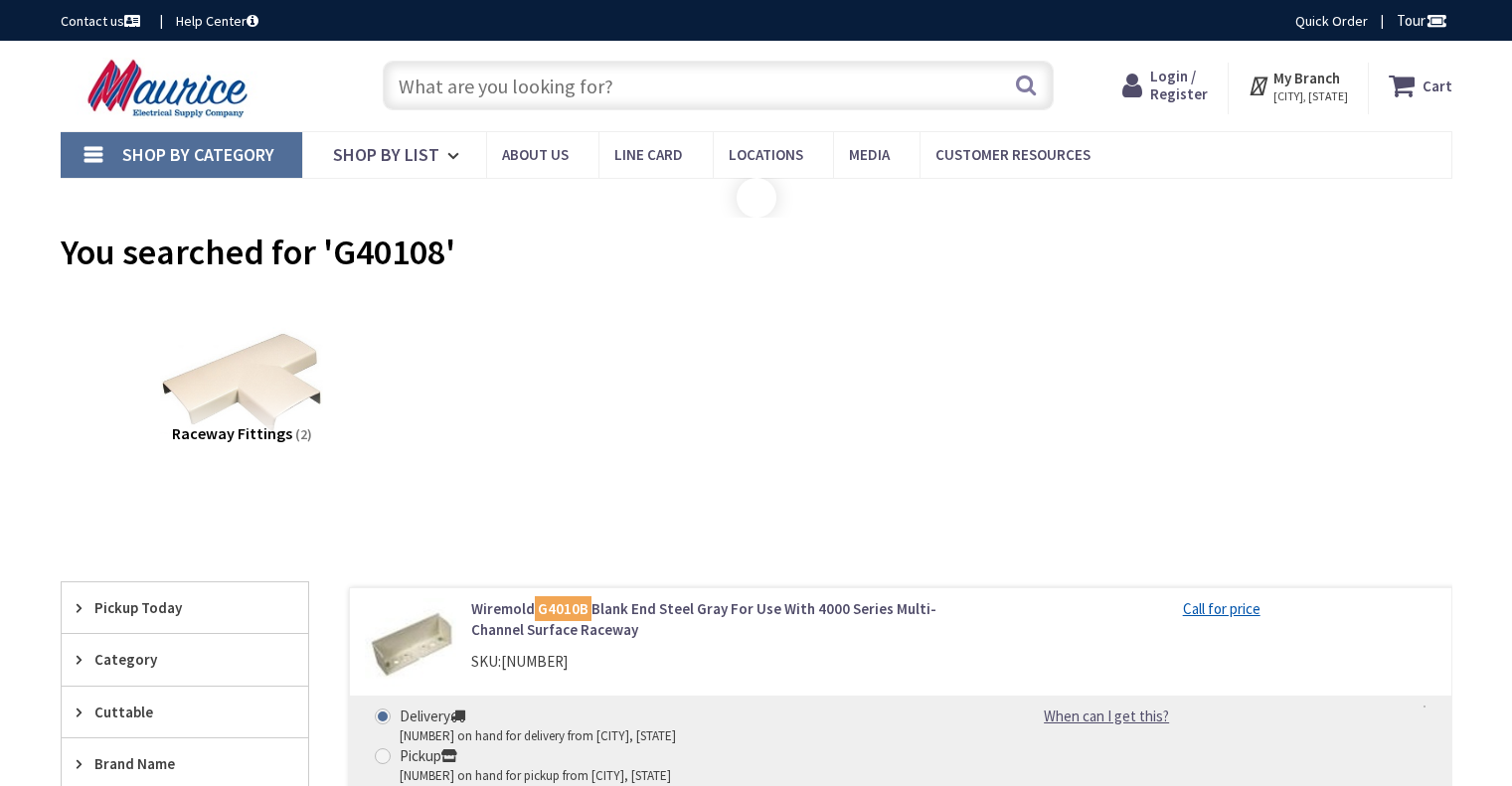 scroll, scrollTop: 0, scrollLeft: 0, axis: both 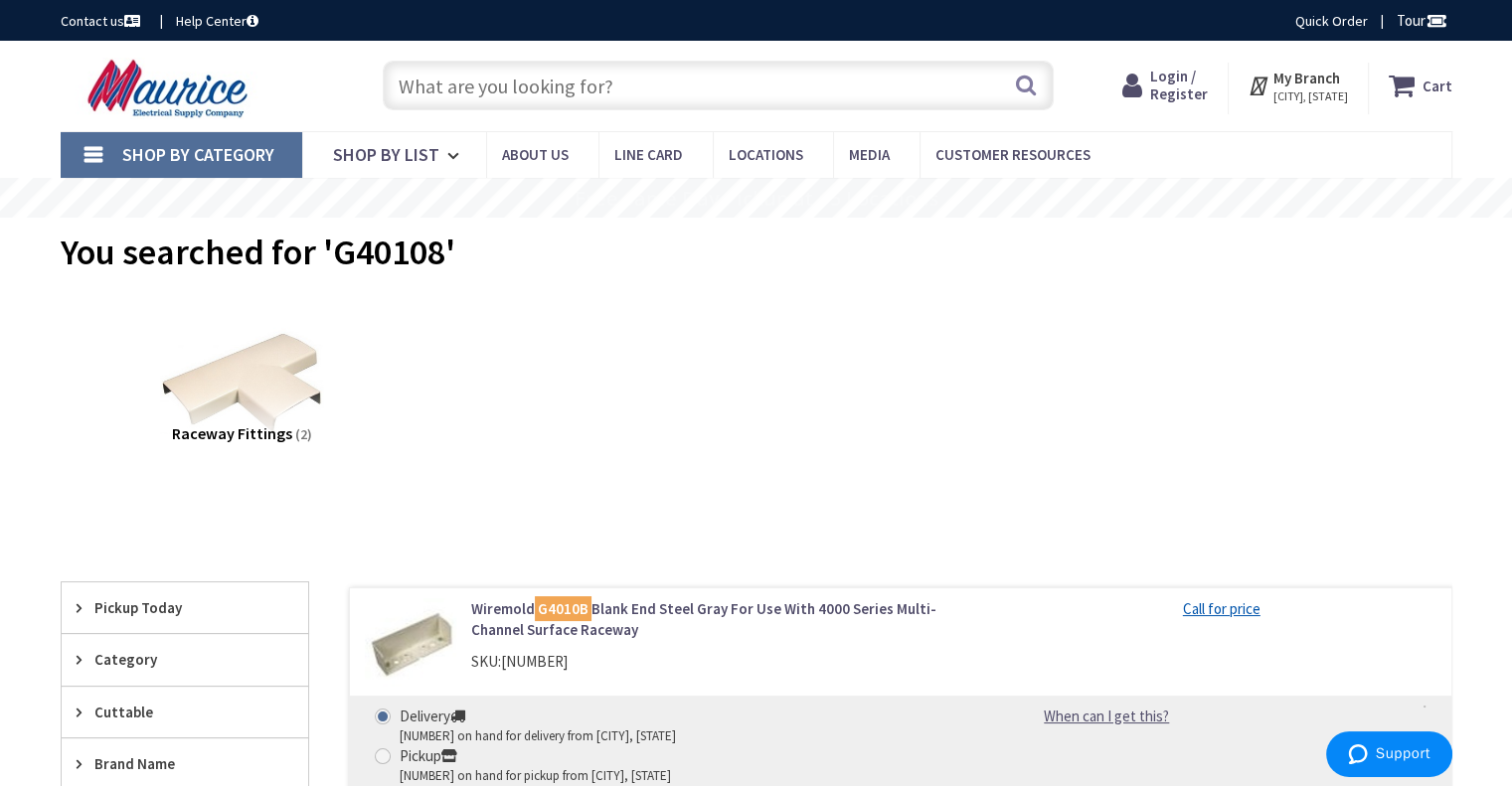 click at bounding box center [718, 85] 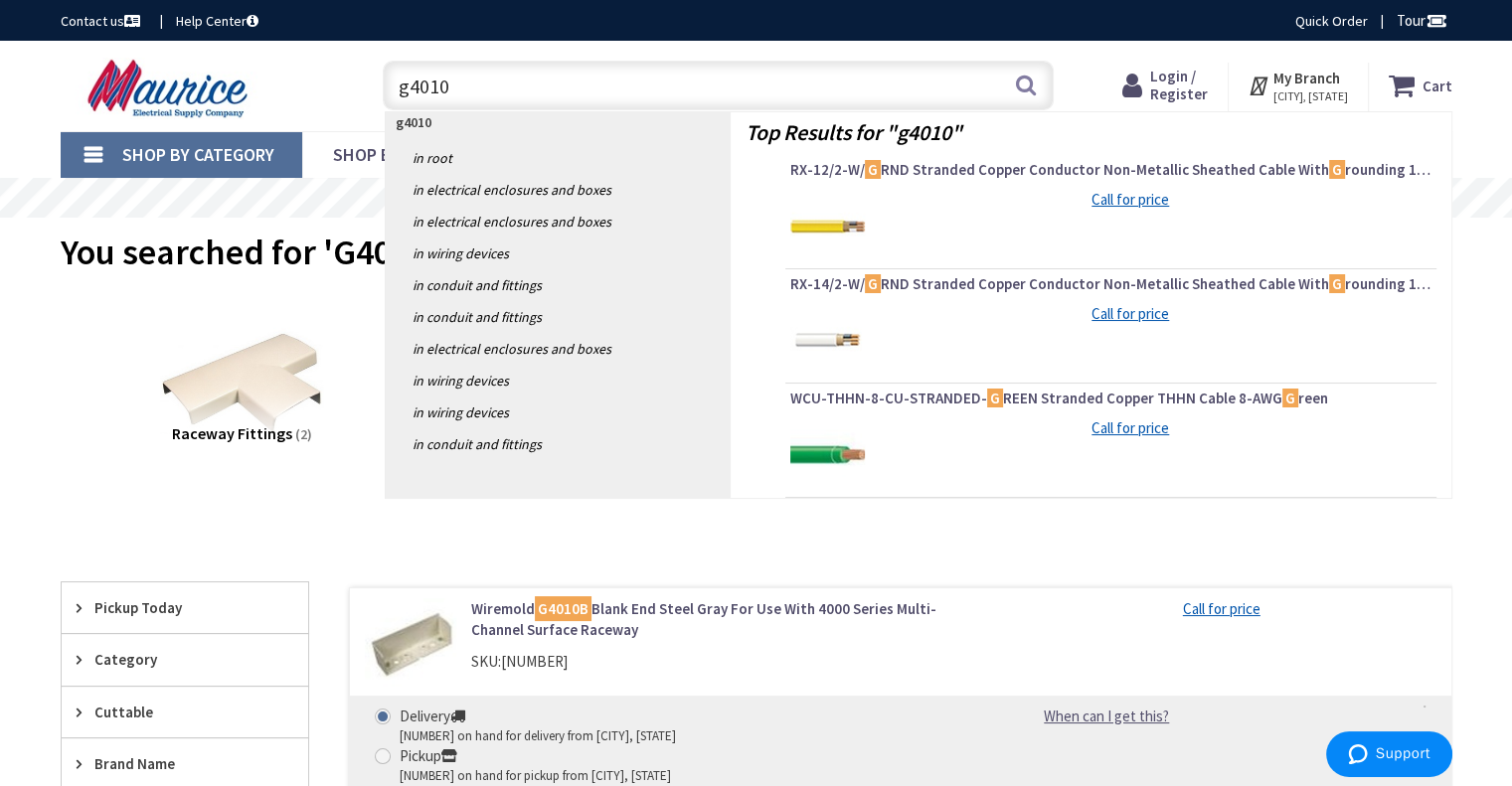 type on "g40108" 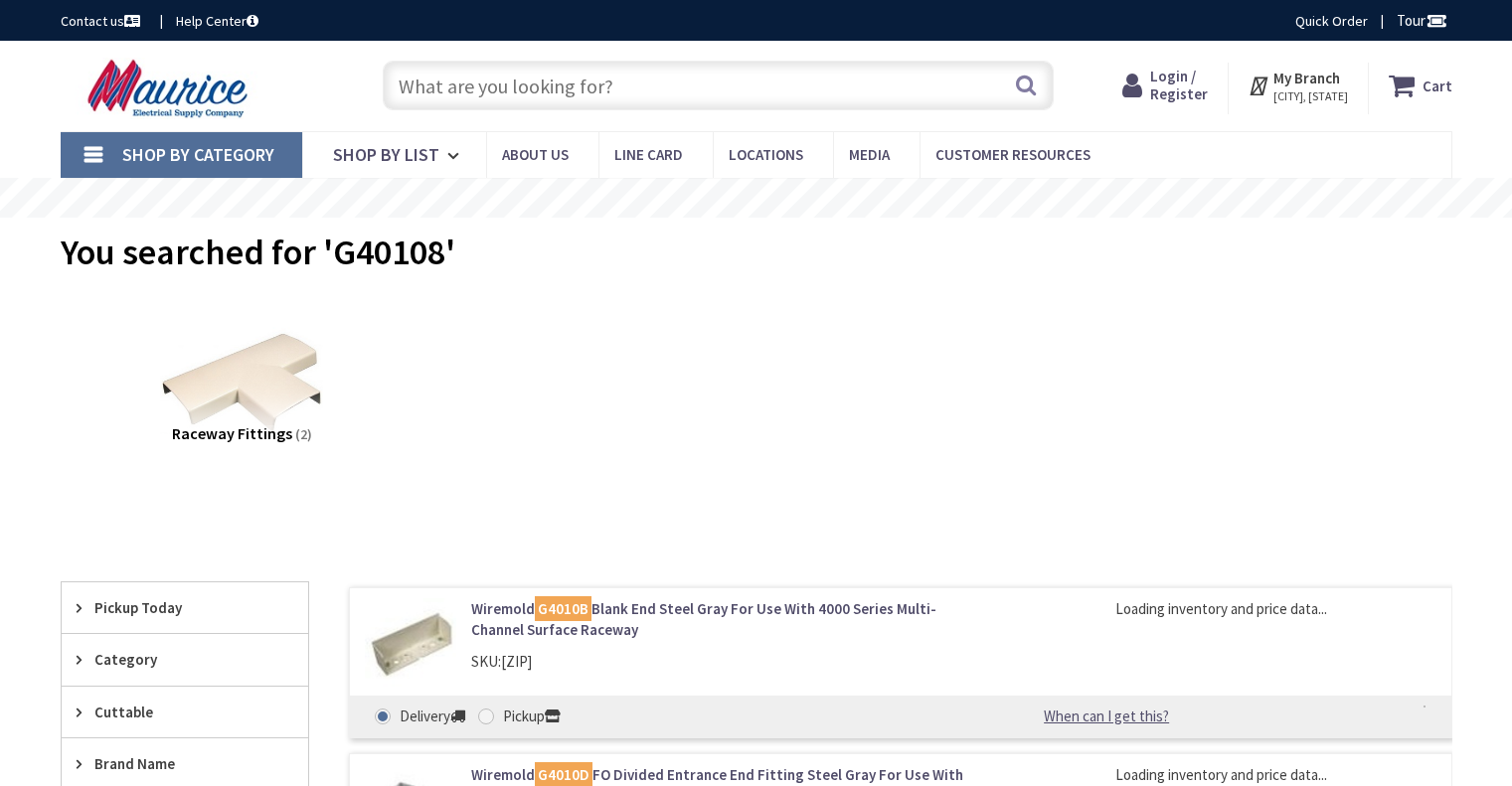 scroll, scrollTop: 0, scrollLeft: 0, axis: both 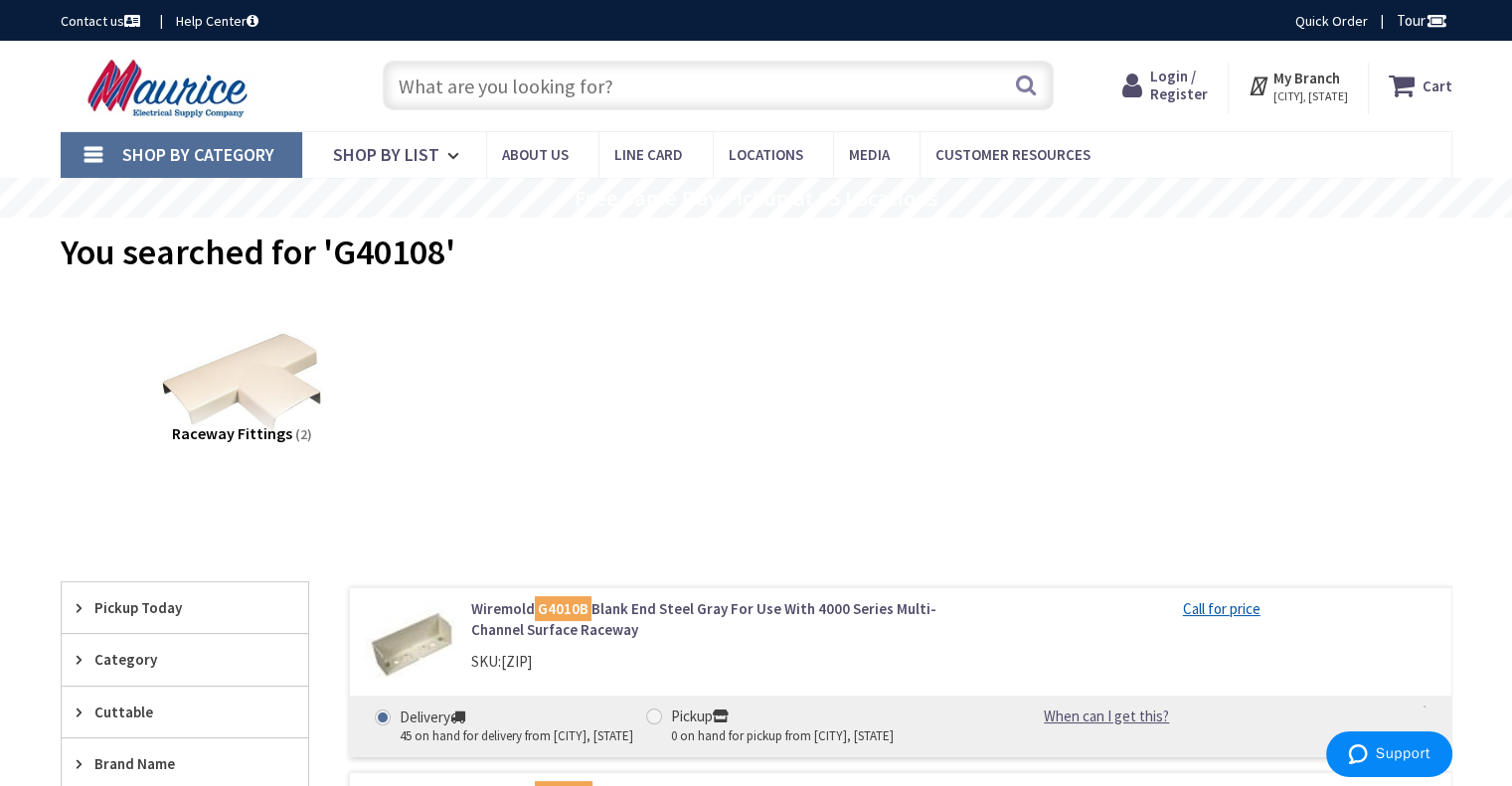 click at bounding box center (718, 85) 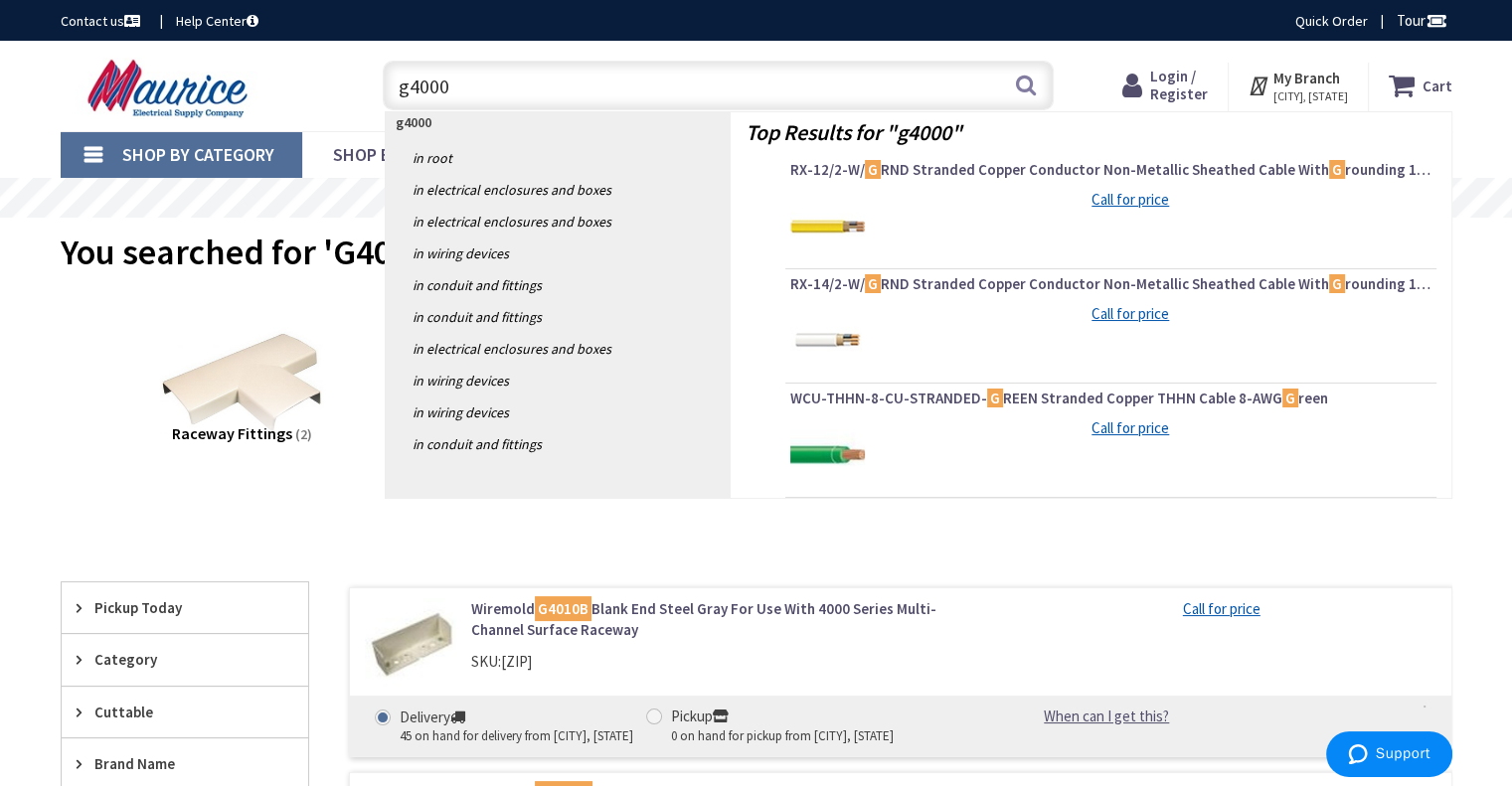 type on "g4000b" 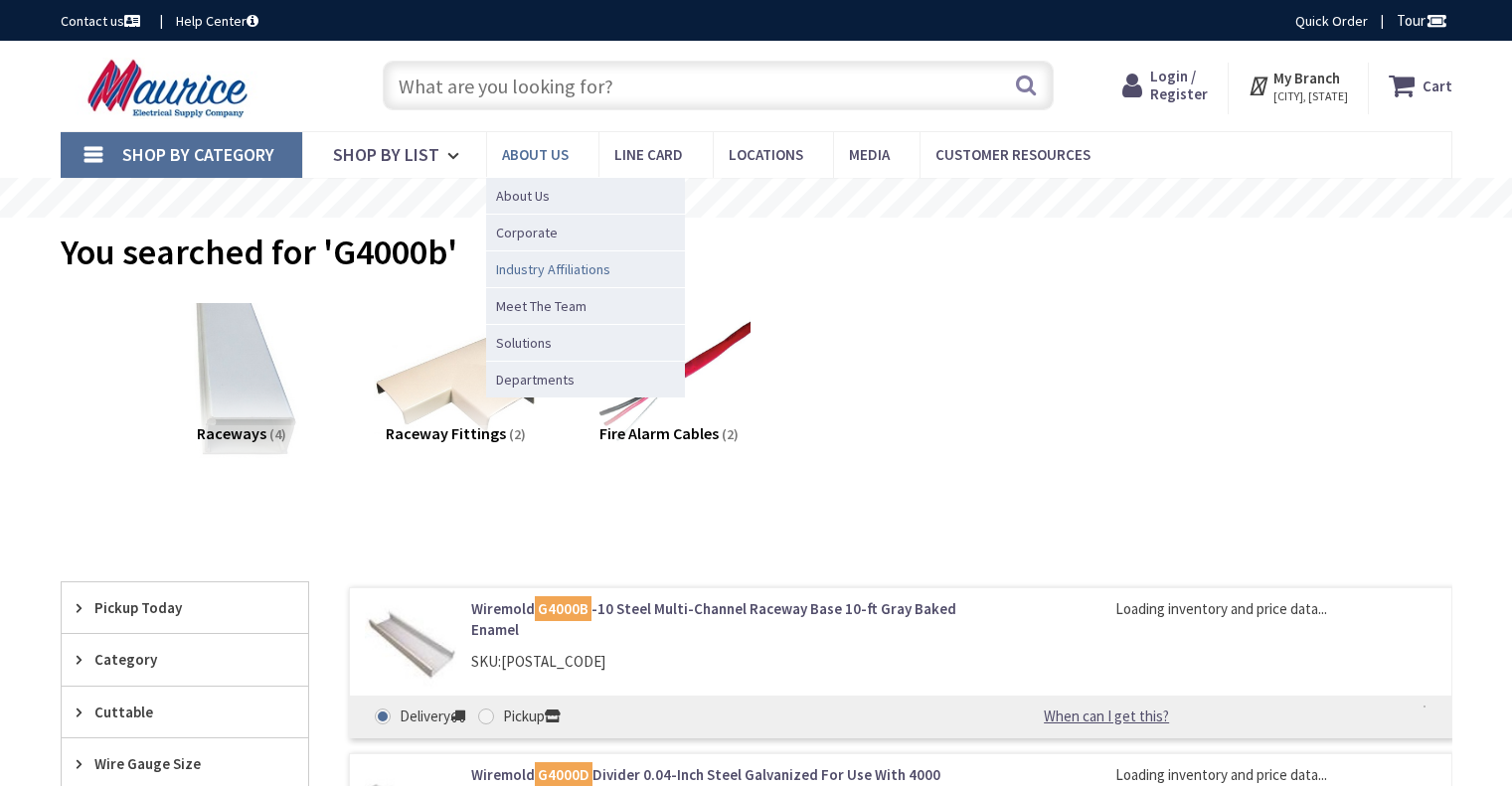 scroll, scrollTop: 0, scrollLeft: 0, axis: both 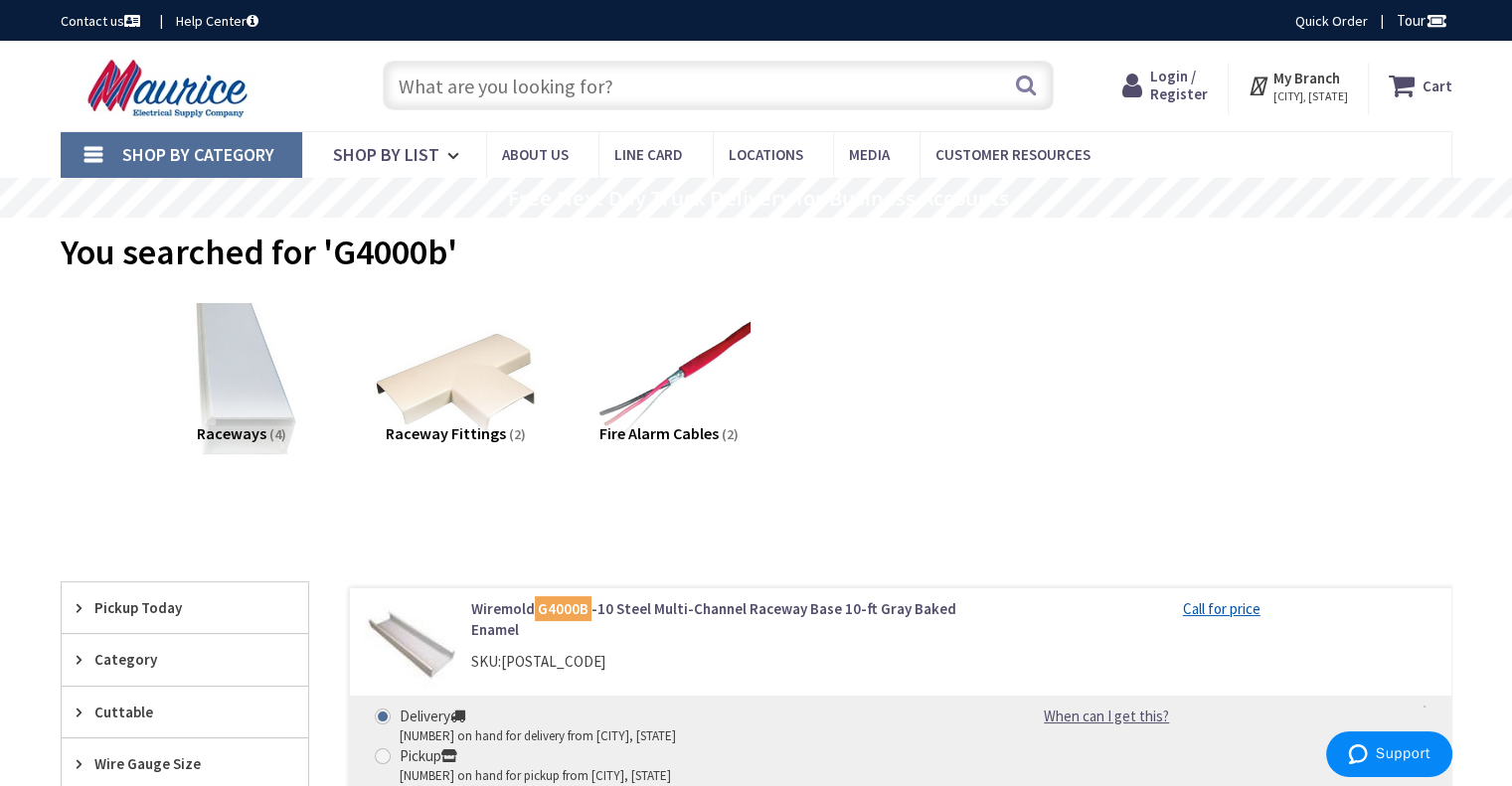 click at bounding box center [718, 85] 